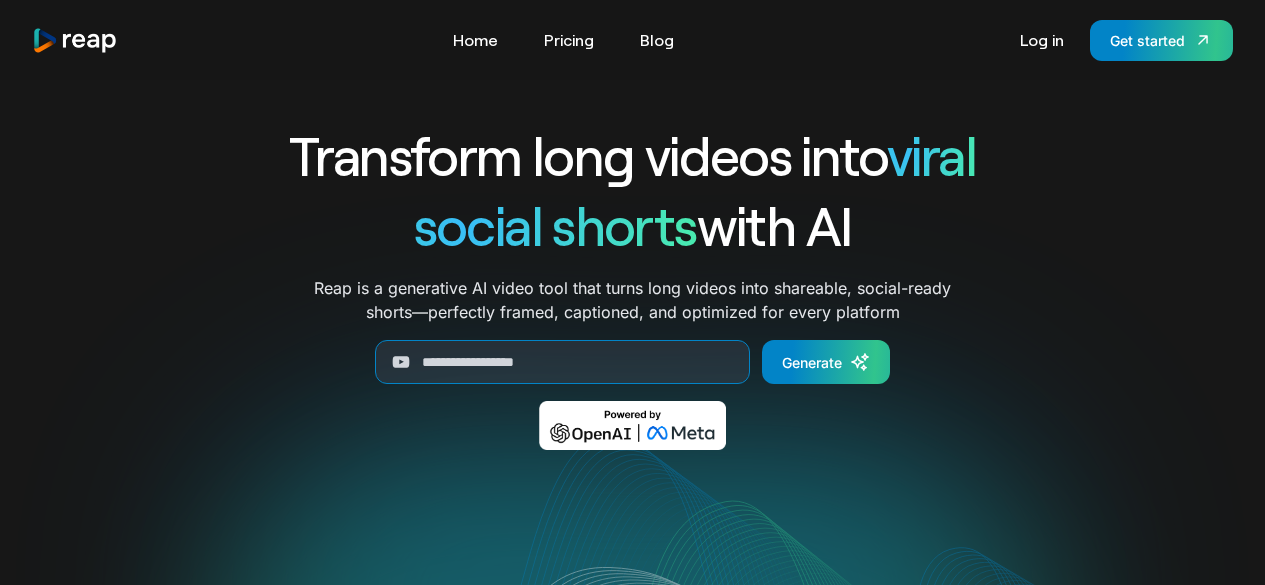 scroll, scrollTop: 0, scrollLeft: 0, axis: both 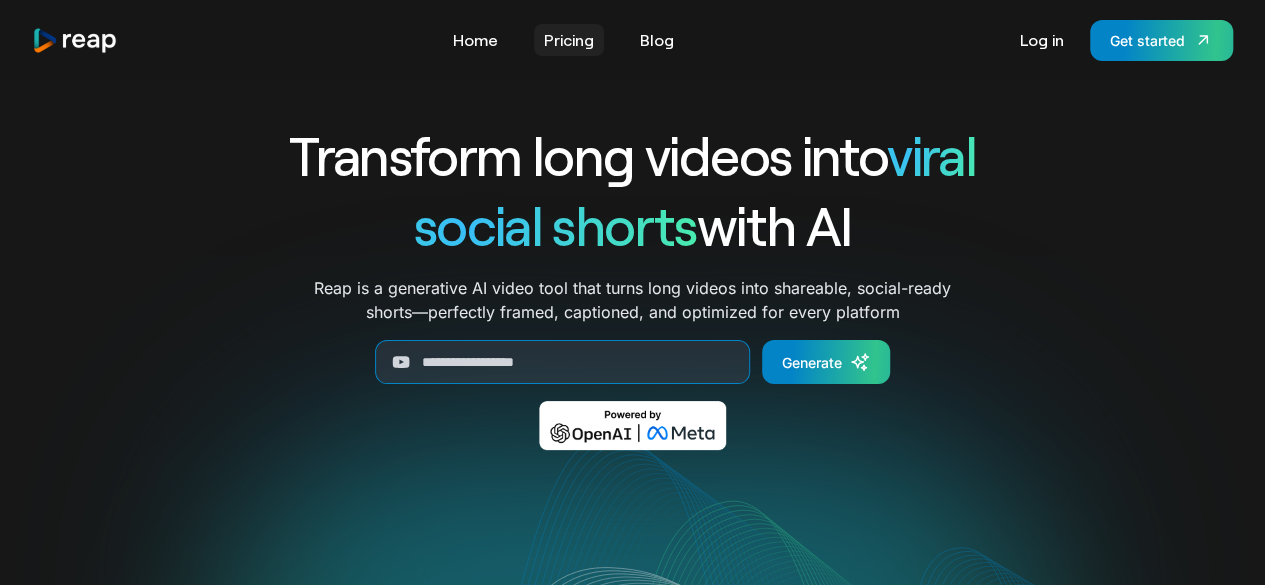 click on "Pricing" at bounding box center [569, 40] 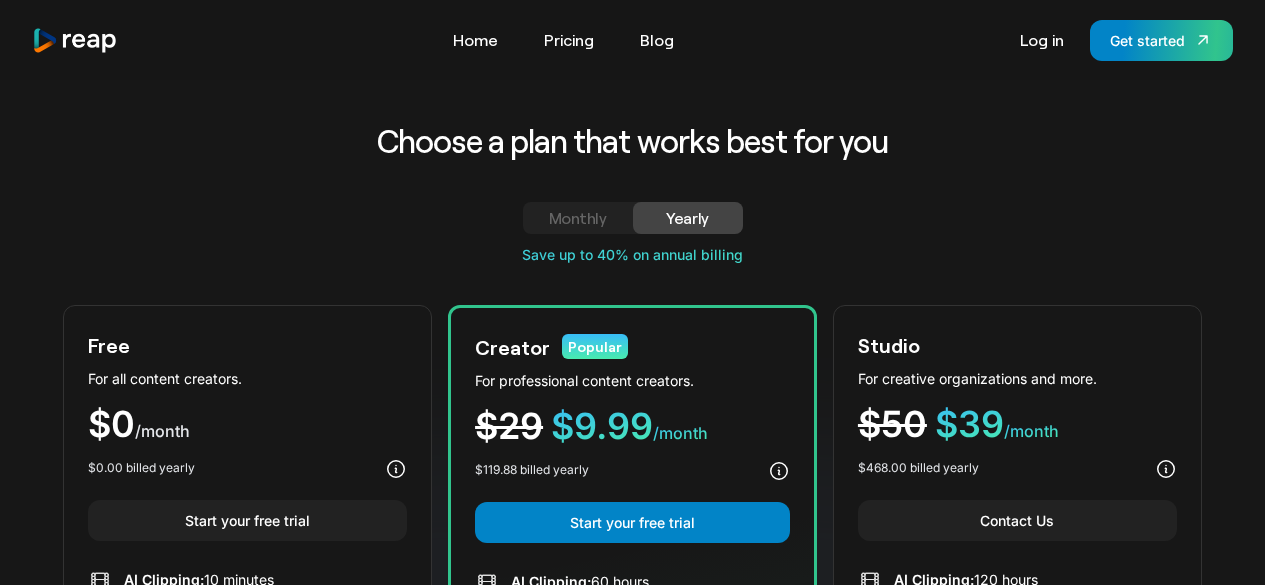 scroll, scrollTop: 0, scrollLeft: 0, axis: both 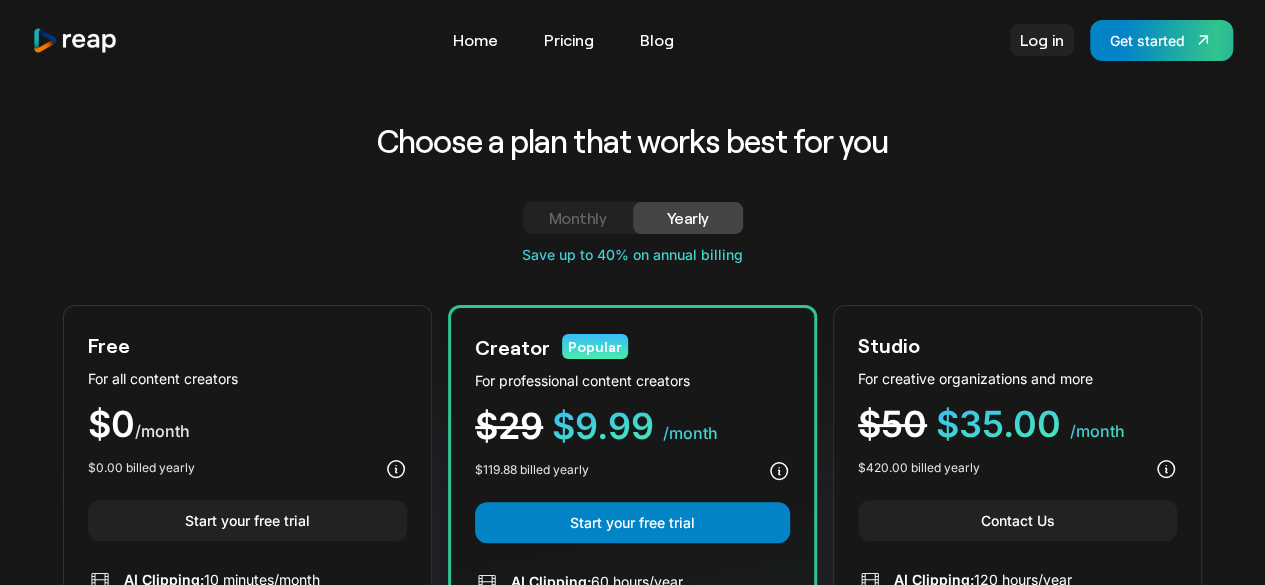 click on "Log in" at bounding box center [1042, 40] 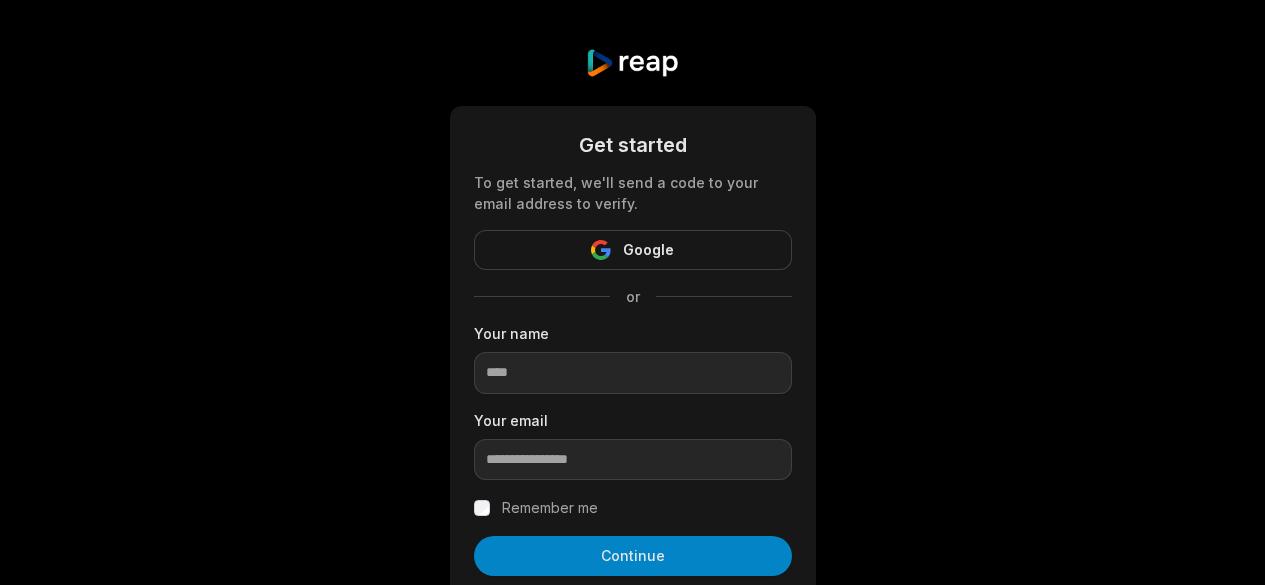 scroll, scrollTop: 0, scrollLeft: 0, axis: both 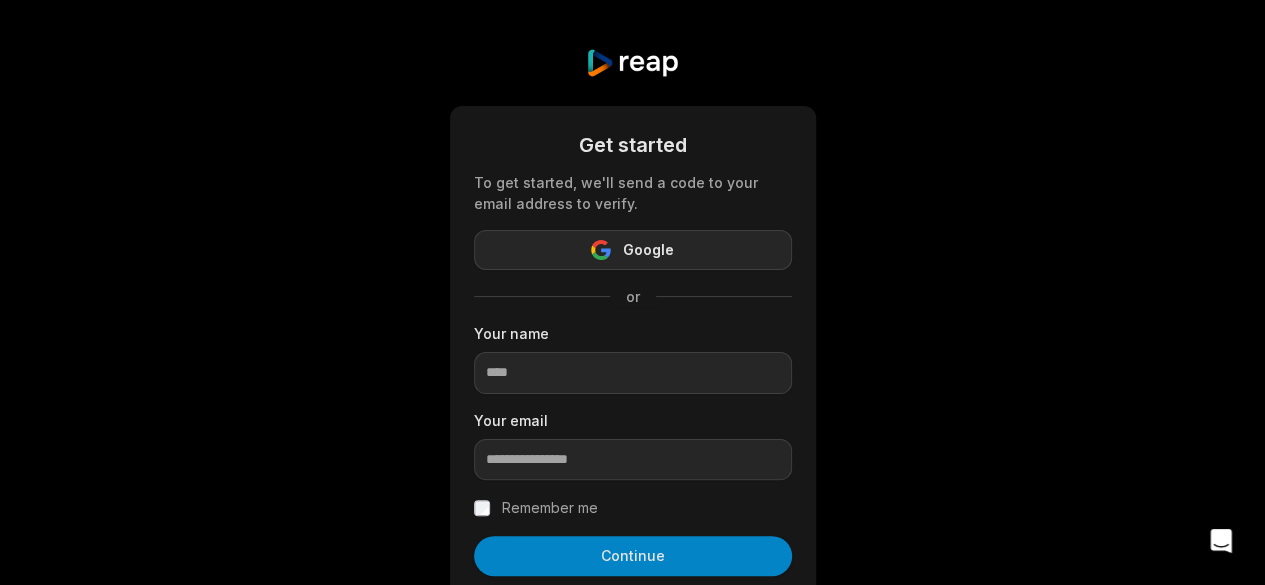 click on "Google" at bounding box center [648, 250] 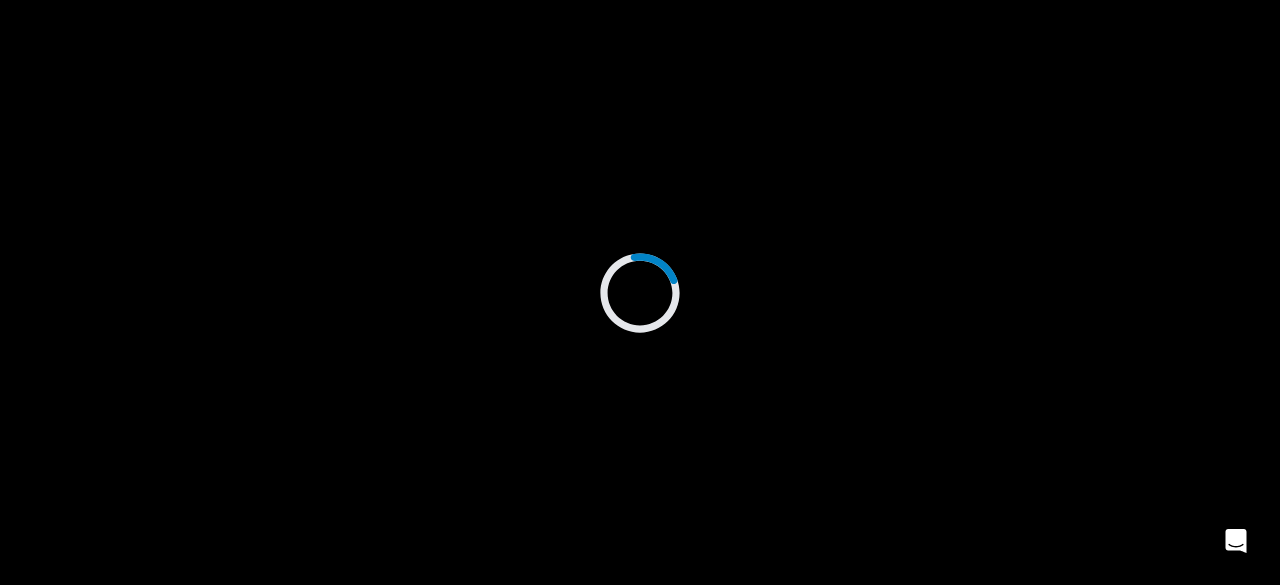 scroll, scrollTop: 0, scrollLeft: 0, axis: both 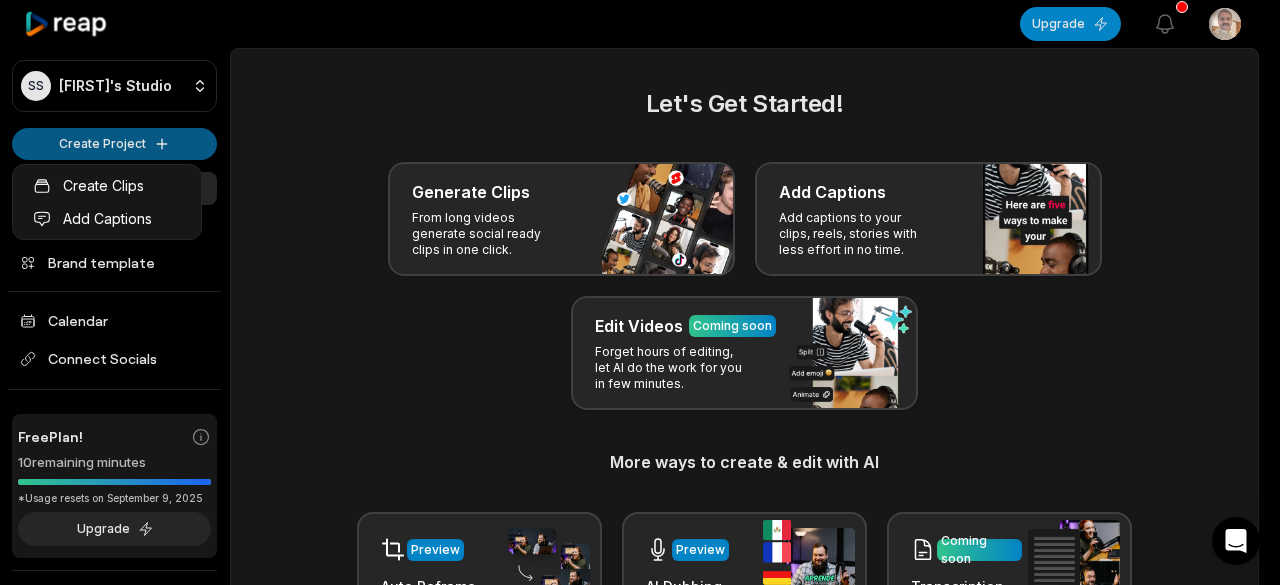 click on "SS [LAST]'s Studio Create Project Home Projects Brand template Calendar Connect Socials Free Plan! 10 remaining minutes *Usage resets on September 9, 2025 Upgrade Help Privacy Terms Open sidebar Upgrade View notifications Open user menu Let's Get Started! Generate Clips From long videos generate social ready clips in one click. Add Captions Add captions to your clips, reels, stories with less effort in no time. Edit Videos Coming soon Forget hours of editing, let AI do the work for you in few minutes. More ways to create & edit with AI Preview Auto Reframe Preview AI Dubbing Coming soon Transcription Coming soon Noise removal Recent Projects View all Made with in [CITY]" at bounding box center [640, 292] 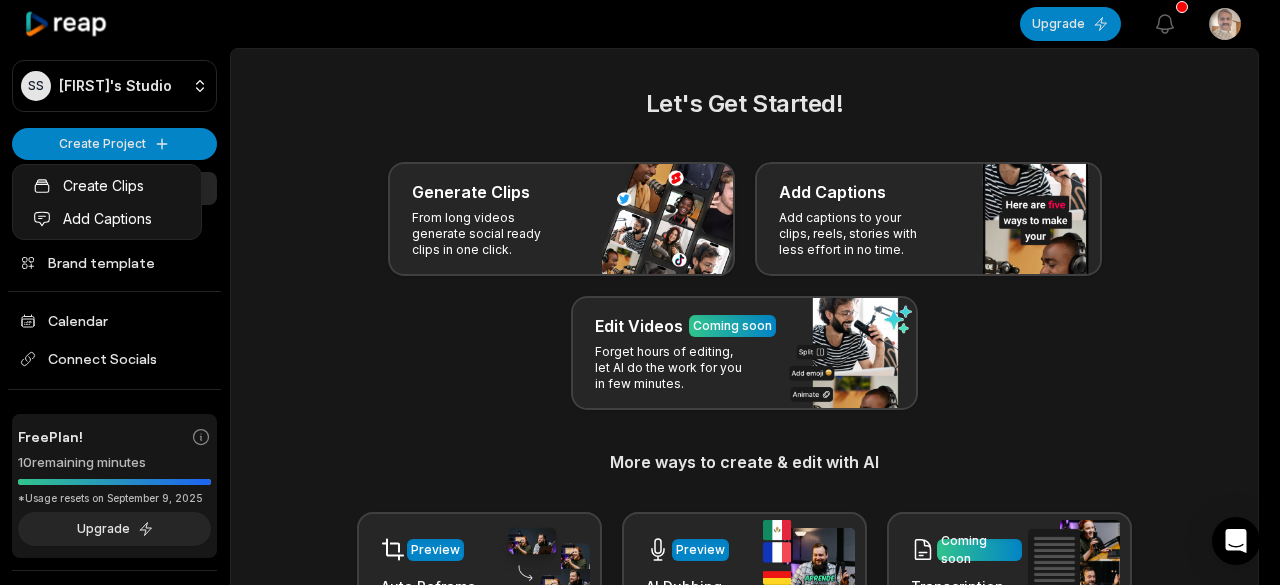 click on "SS [LAST]'s Studio Create Project Home Projects Brand template Calendar Connect Socials Free Plan! 10 remaining minutes *Usage resets on September 9, 2025 Upgrade Help Privacy Terms Open sidebar Upgrade View notifications Open user menu Let's Get Started! Generate Clips From long videos generate social ready clips in one click. Add Captions Add captions to your clips, reels, stories with less effort in no time. Edit Videos Coming soon Forget hours of editing, let AI do the work for you in few minutes. More ways to create & edit with AI Preview Auto Reframe Preview AI Dubbing Coming soon Transcription Coming soon Noise removal Recent Projects View all Made with in [CITY]" at bounding box center (640, 292) 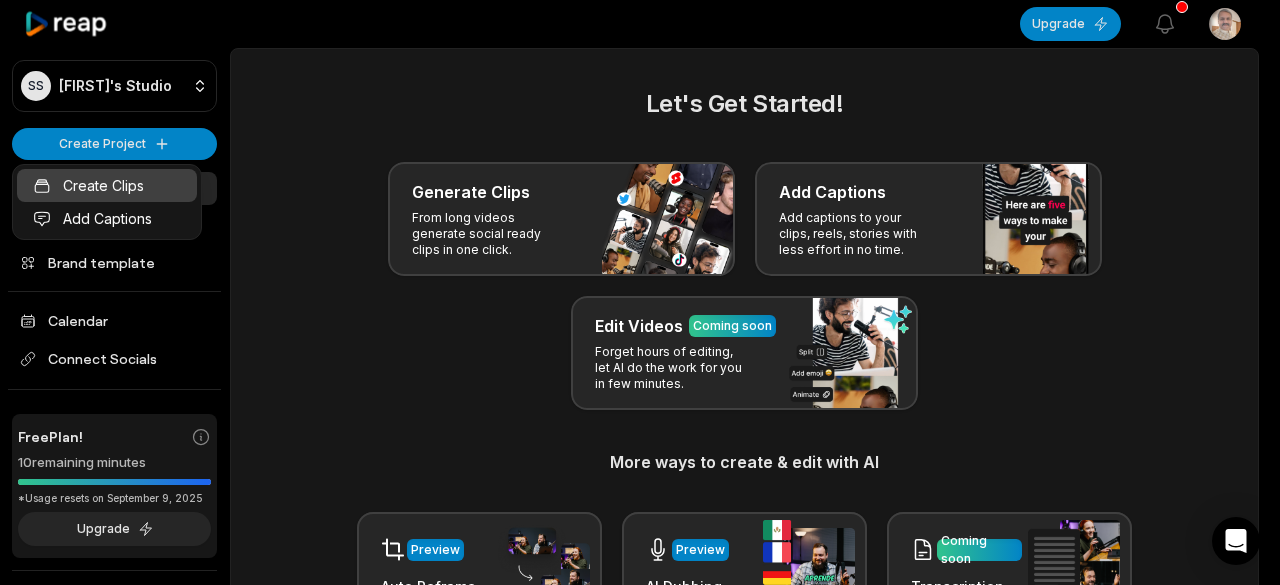 click on "Create Clips" at bounding box center (107, 185) 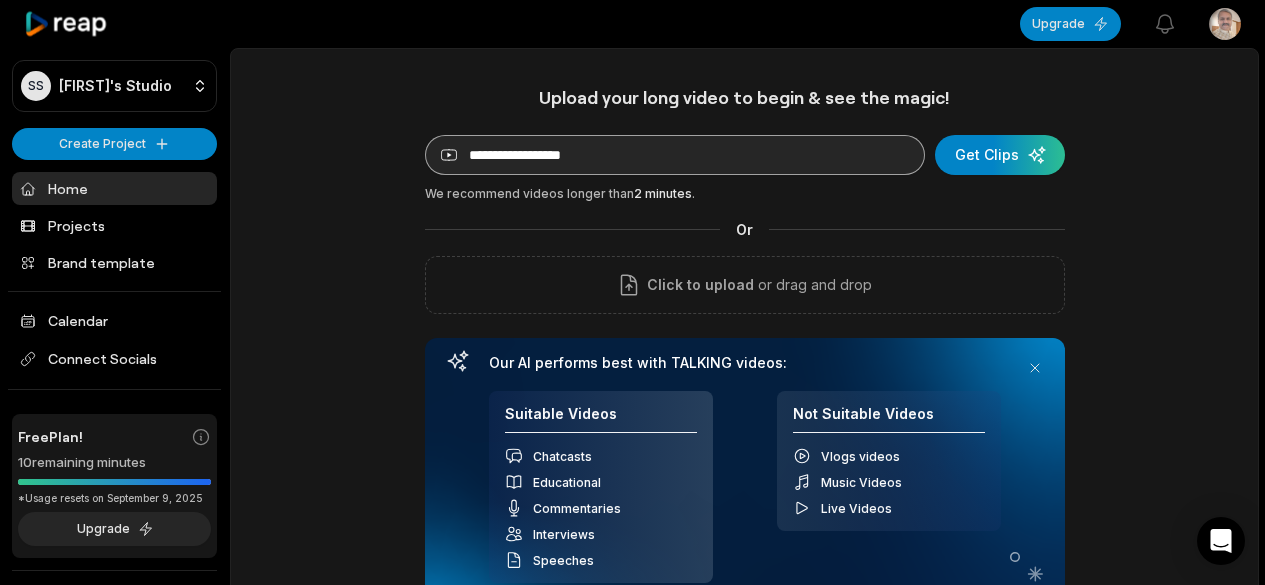 scroll, scrollTop: 0, scrollLeft: 0, axis: both 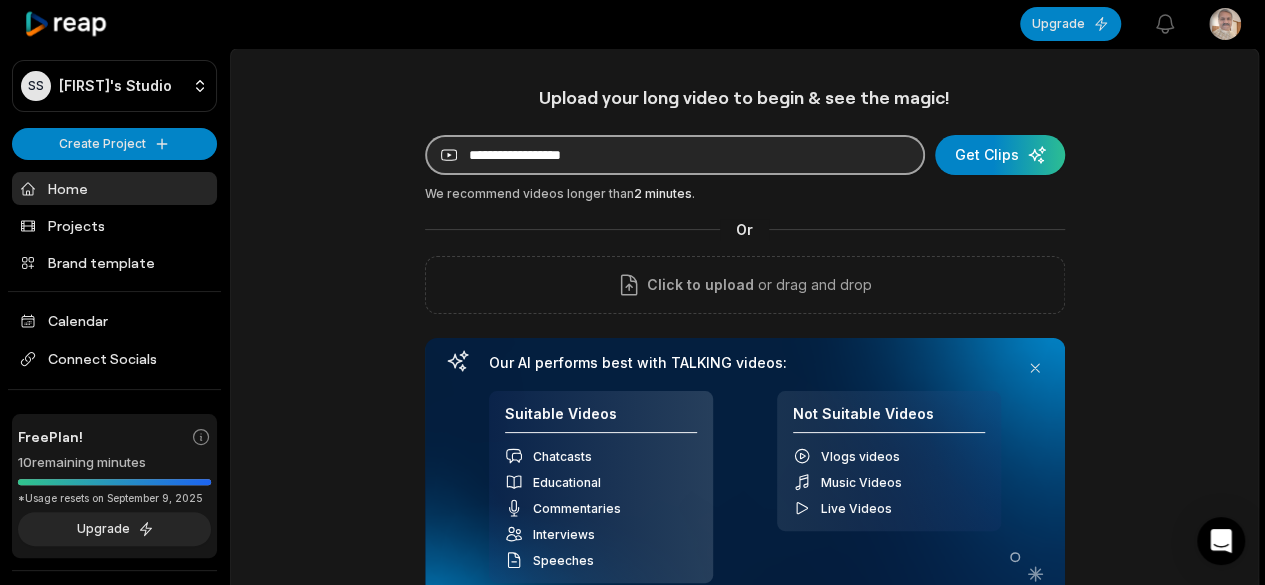click at bounding box center [675, 155] 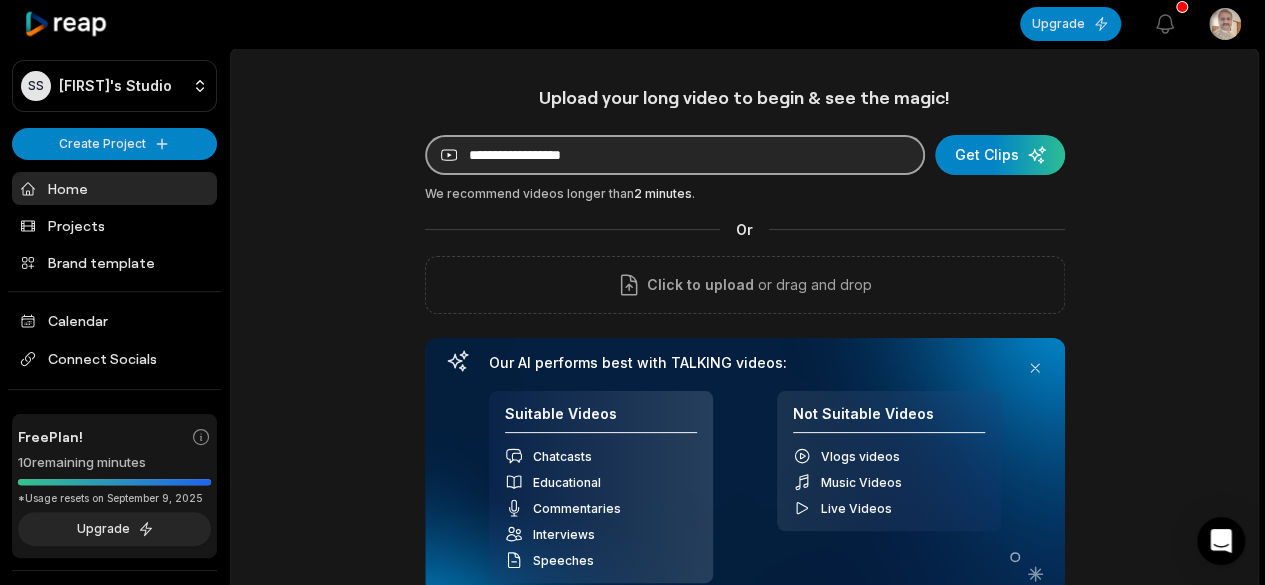paste on "**********" 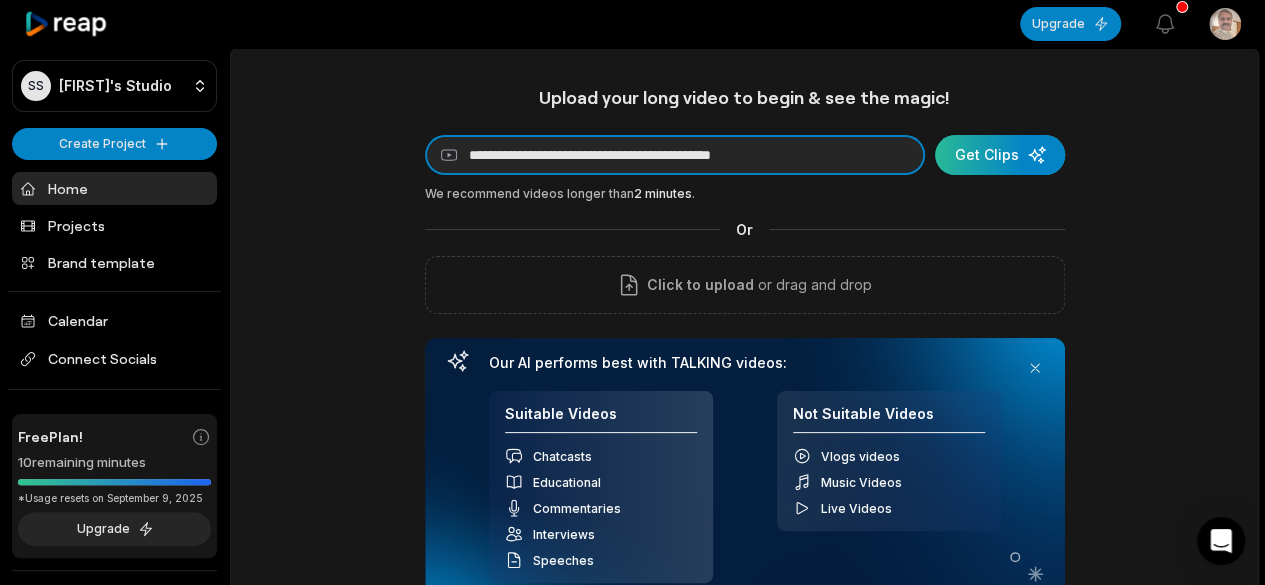 type on "**********" 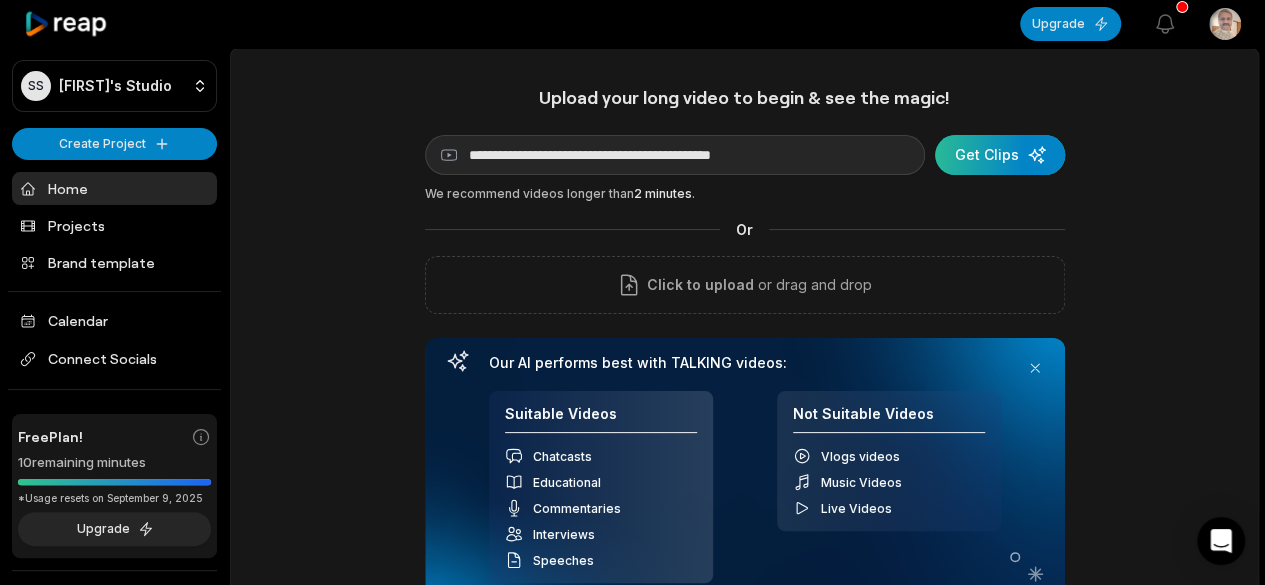 click at bounding box center (1000, 155) 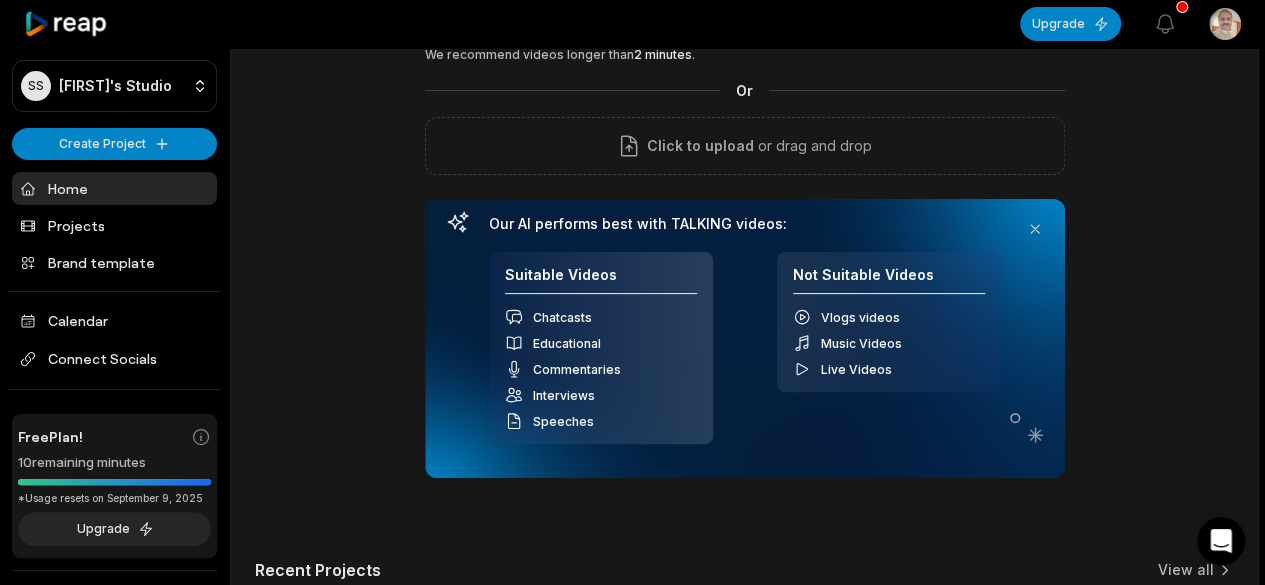 scroll, scrollTop: 188, scrollLeft: 0, axis: vertical 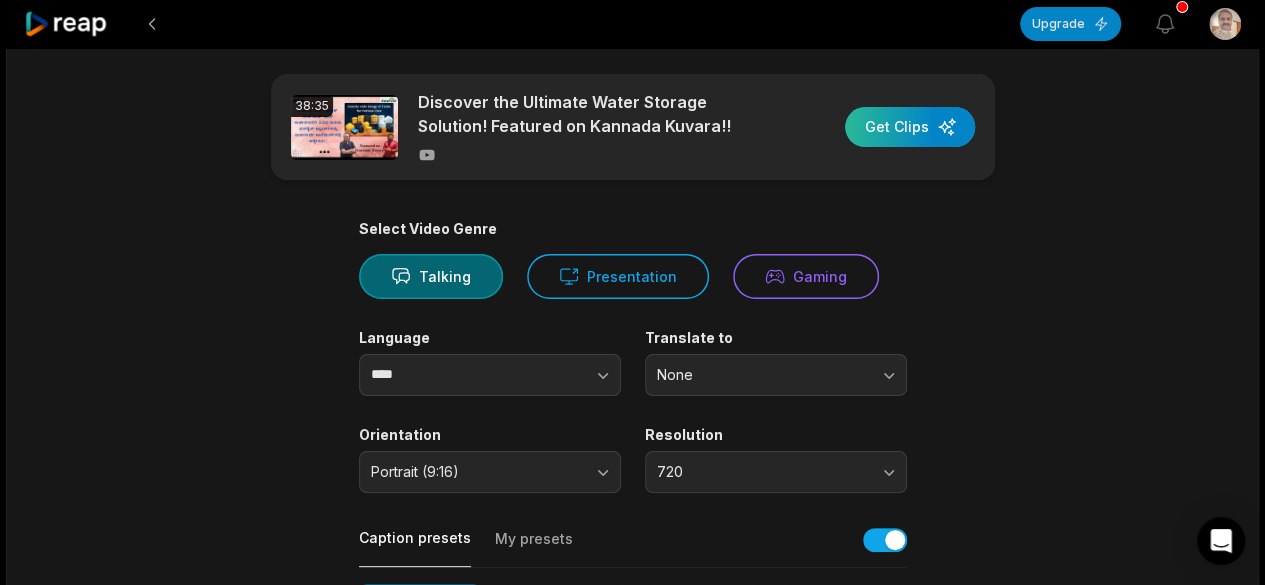 click at bounding box center [910, 127] 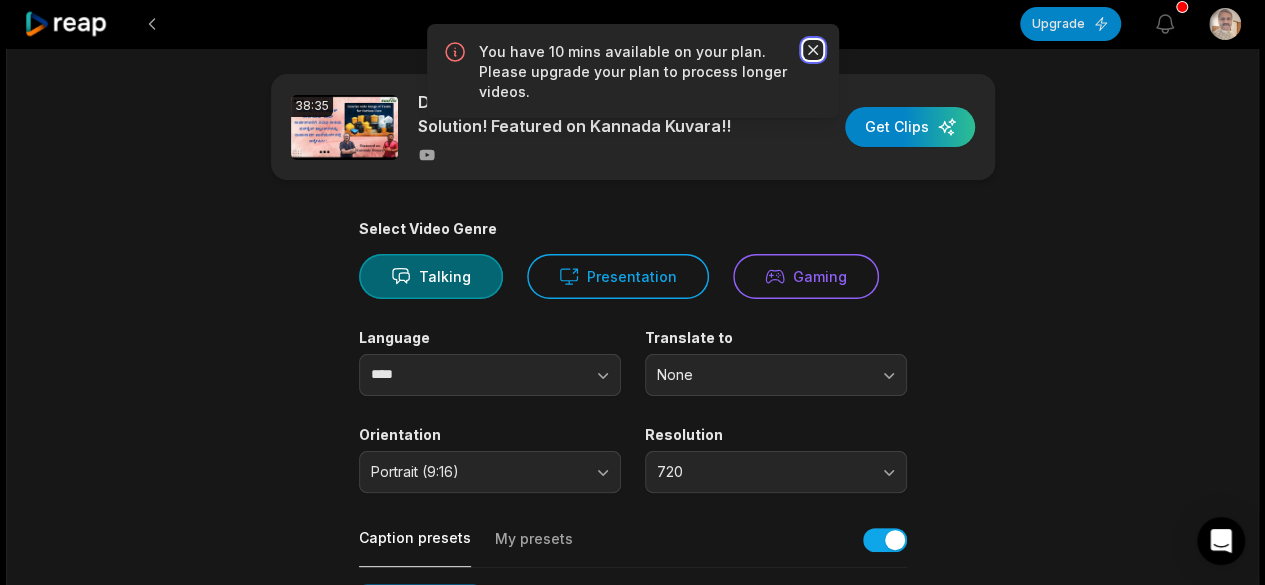click 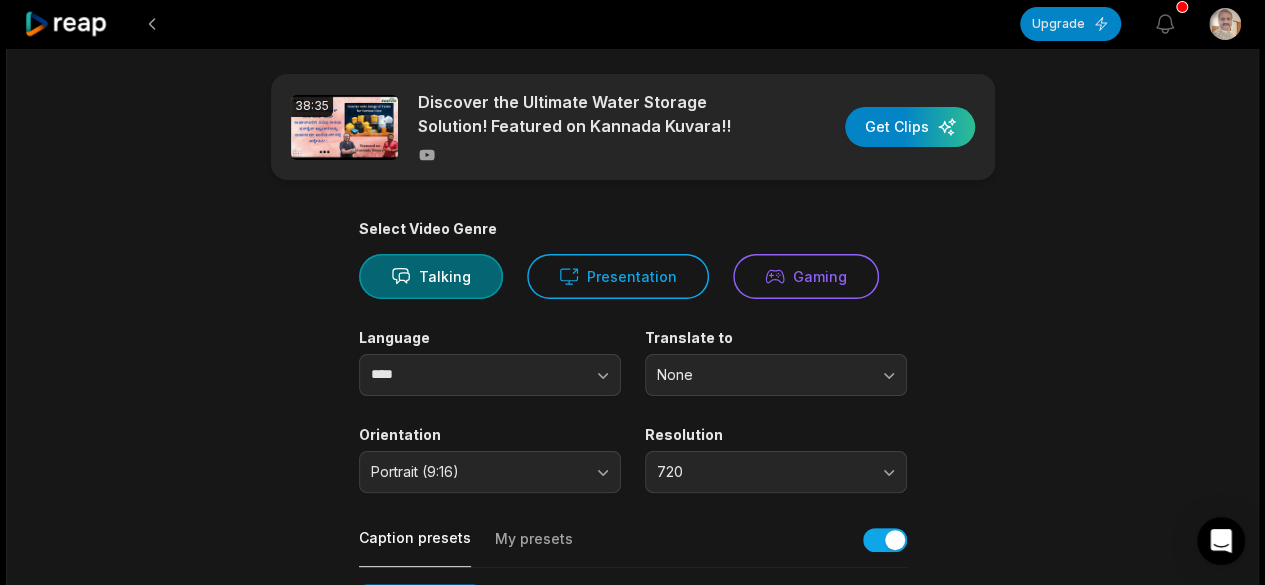 scroll, scrollTop: 188, scrollLeft: 0, axis: vertical 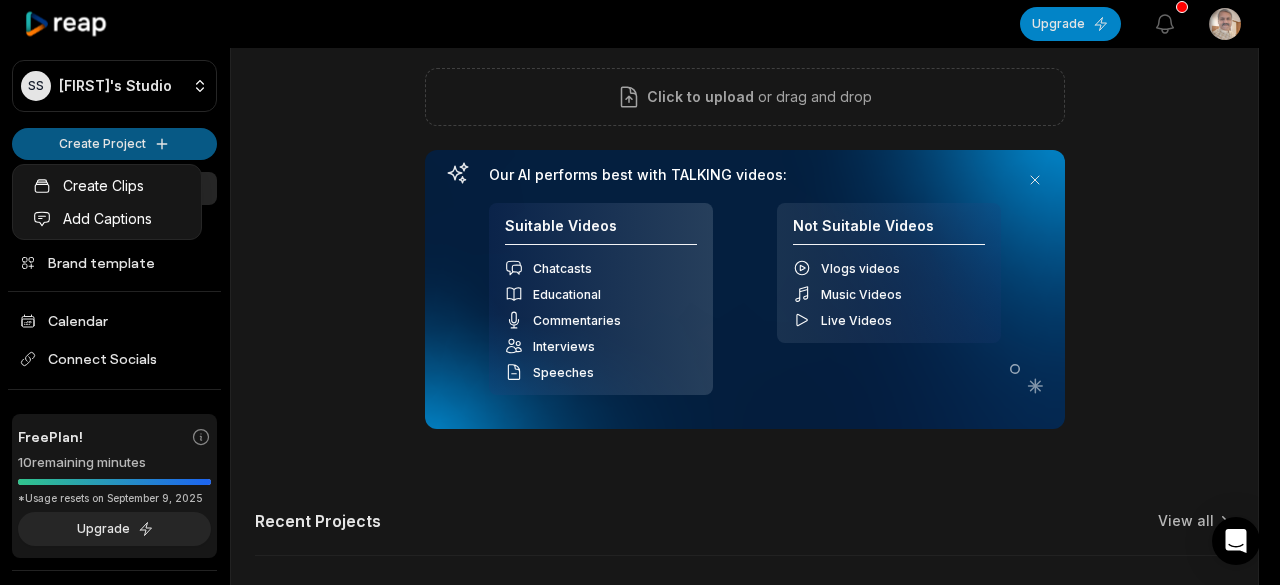 click on "SS Suresh's Studio Create Project Home Projects Brand template Calendar Connect Socials Free  Plan! 10  remaining minutes *Usage resets on September 9, 2025 Upgrade Help Privacy Terms Open sidebar Upgrade View notifications Open user menu   Upload your long video to begin & see the magic! YouTube link Get Clips We recommend videos longer than  2 minutes . Or Click to upload or drag and drop Our AI performs best with TALKING videos: Suitable Videos Chatcasts Educational  Commentaries  Interviews  Speeches Not Suitable Videos Vlogs videos Music Videos Live Videos Recent Projects View all Made with   in San Francisco
Create Clips Add Captions" at bounding box center [640, 104] 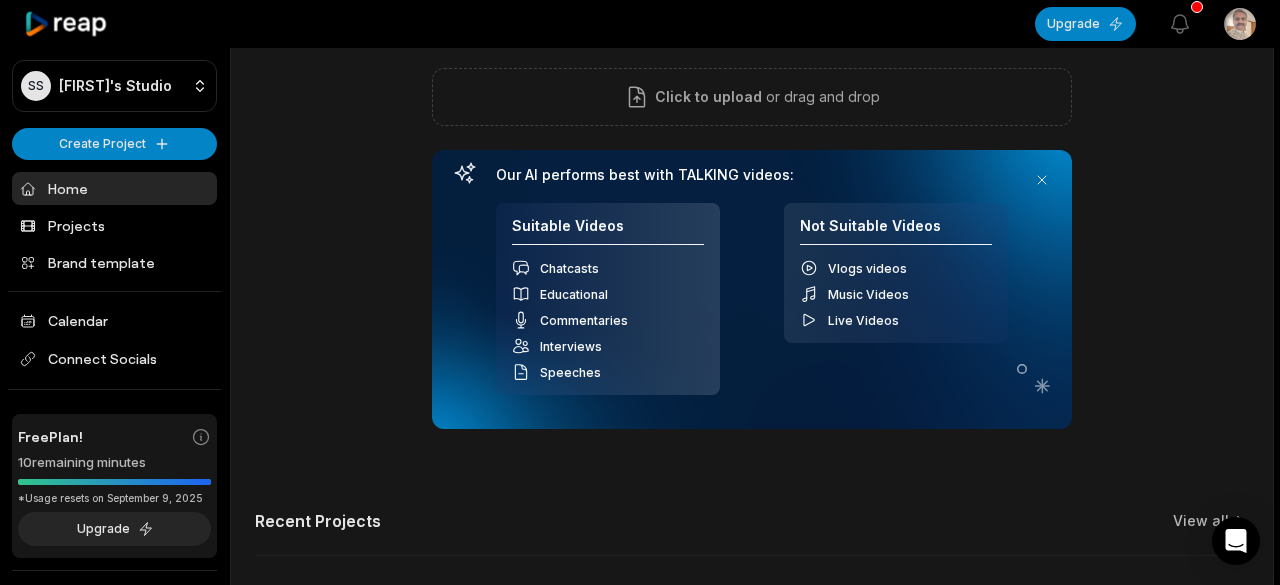 click on "SS Suresh's Studio Create Project Home Projects Brand template Calendar Connect Socials Free  Plan! 10  remaining minutes *Usage resets on September 9, 2025 Upgrade Help Privacy Terms Open sidebar Upgrade View notifications Open user menu   Upload your long video to begin & see the magic! YouTube link Get Clips We recommend videos longer than  2 minutes . Or Click to upload or drag and drop Our AI performs best with TALKING videos: Suitable Videos Chatcasts Educational  Commentaries  Interviews  Speeches Not Suitable Videos Vlogs videos Music Videos Live Videos Recent Projects View all Made with   in San Francisco" at bounding box center (640, 104) 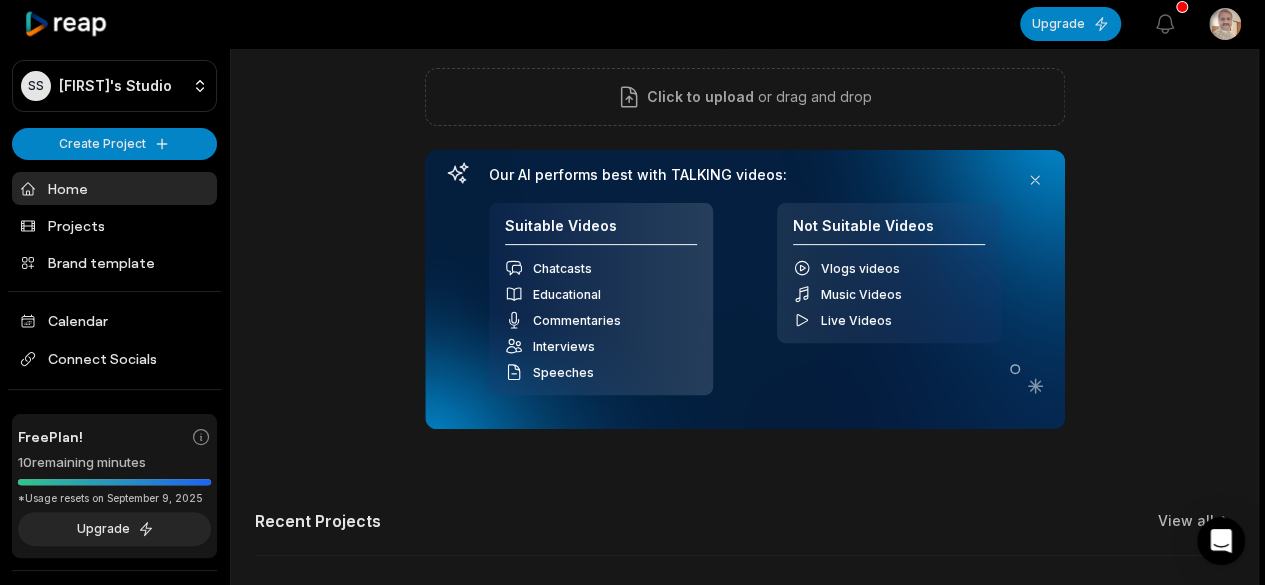click on "Click to upload" at bounding box center (700, 97) 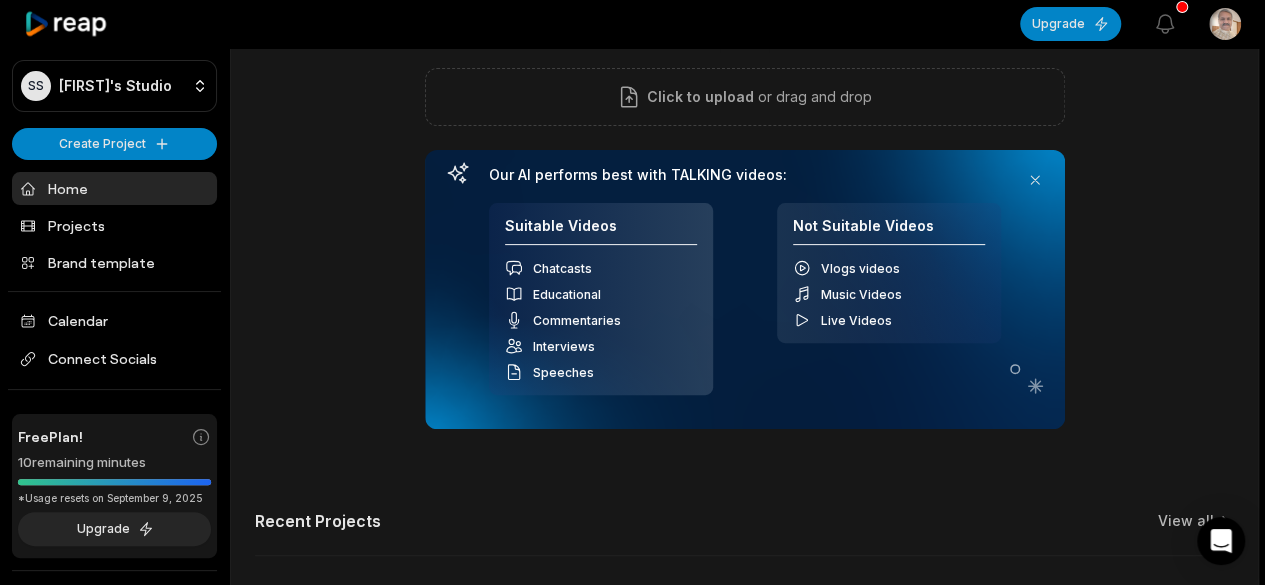 click on "Suitable Videos Chatcasts Educational  Commentaries  Interviews  Speeches Not Suitable Videos Vlogs videos Music Videos Live Videos" at bounding box center (745, 299) 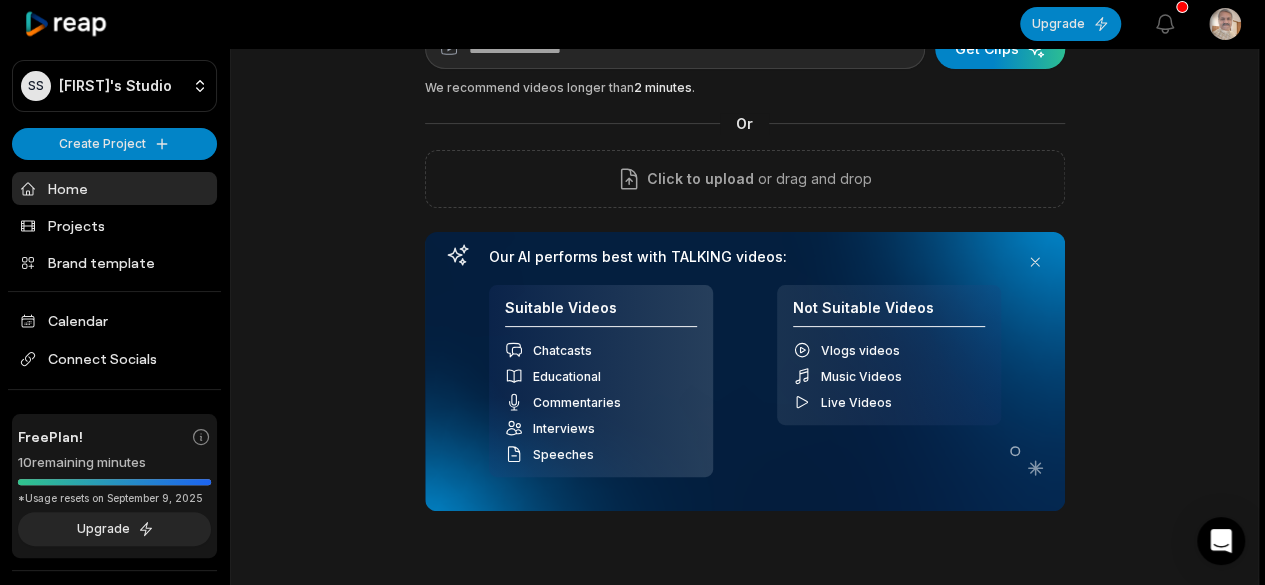 scroll, scrollTop: 0, scrollLeft: 0, axis: both 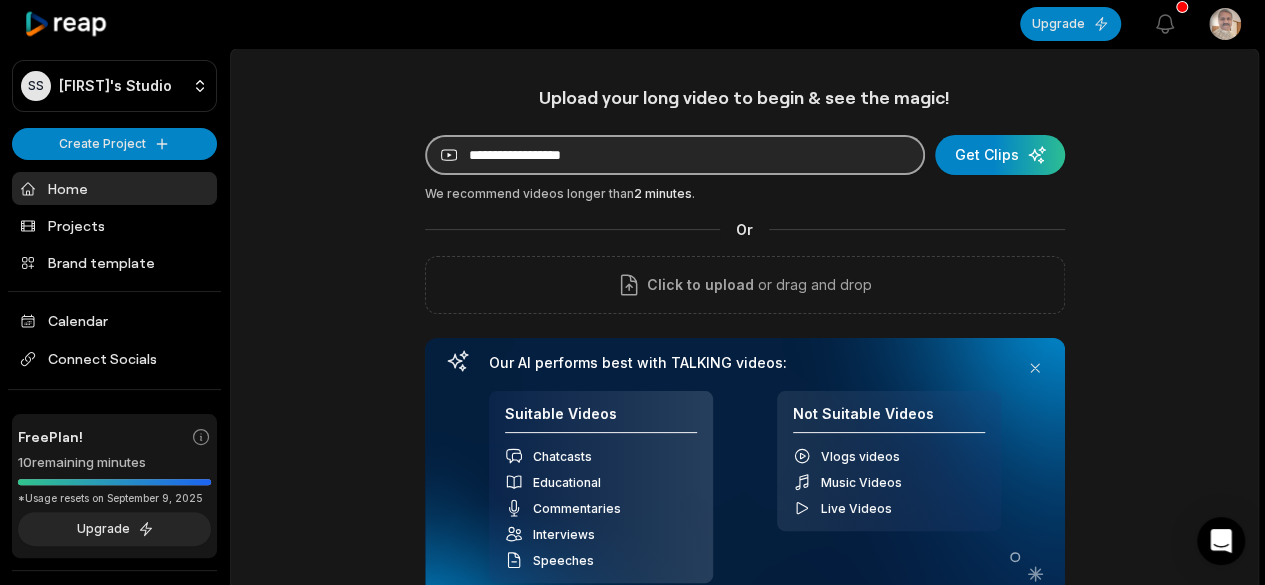 click at bounding box center [675, 155] 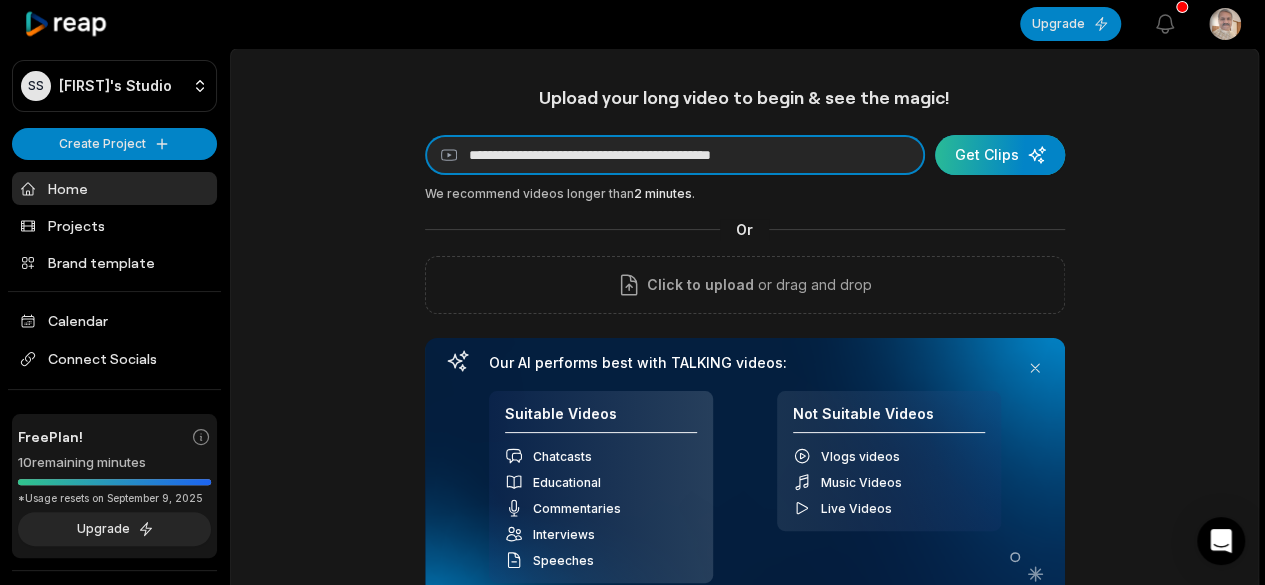 type on "**********" 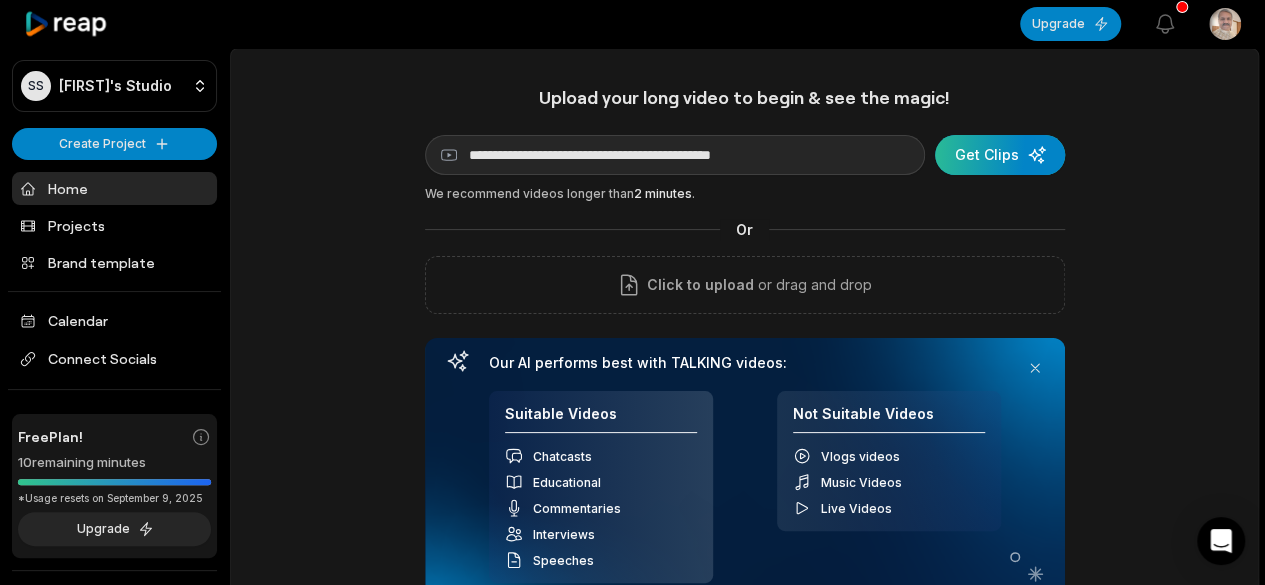 click at bounding box center (1000, 155) 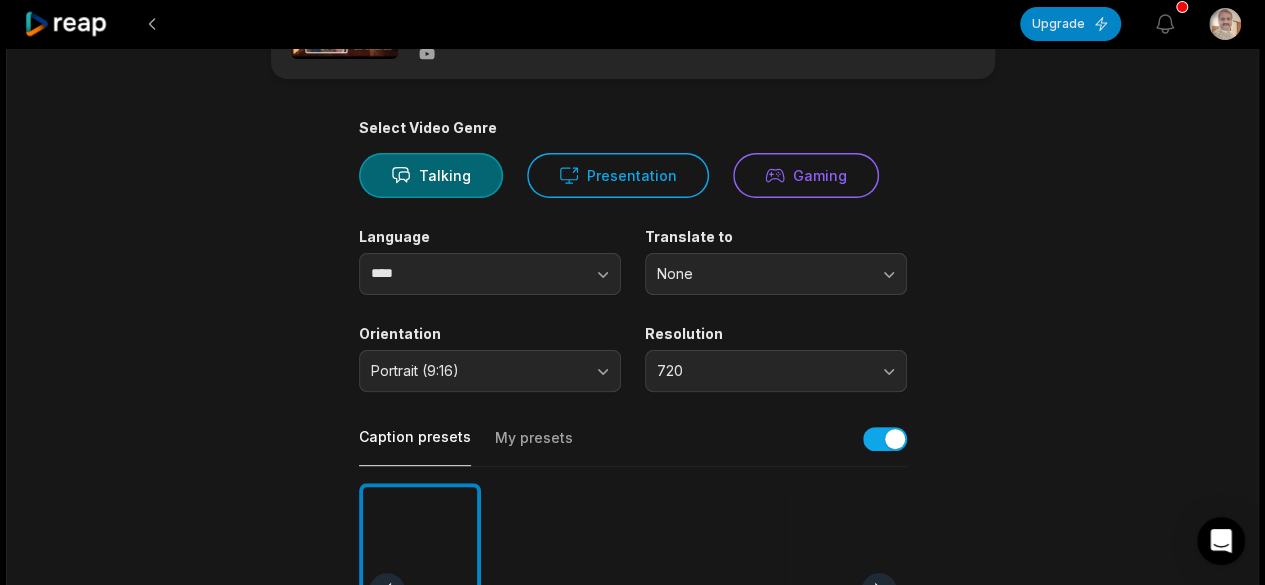 scroll, scrollTop: 0, scrollLeft: 0, axis: both 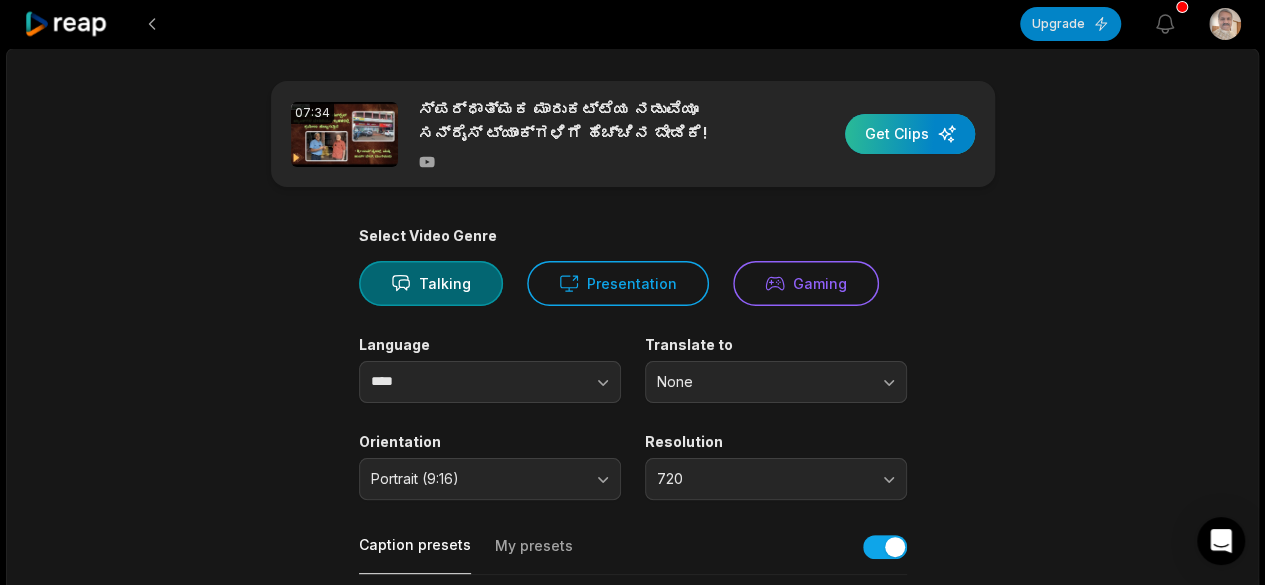 click at bounding box center [910, 134] 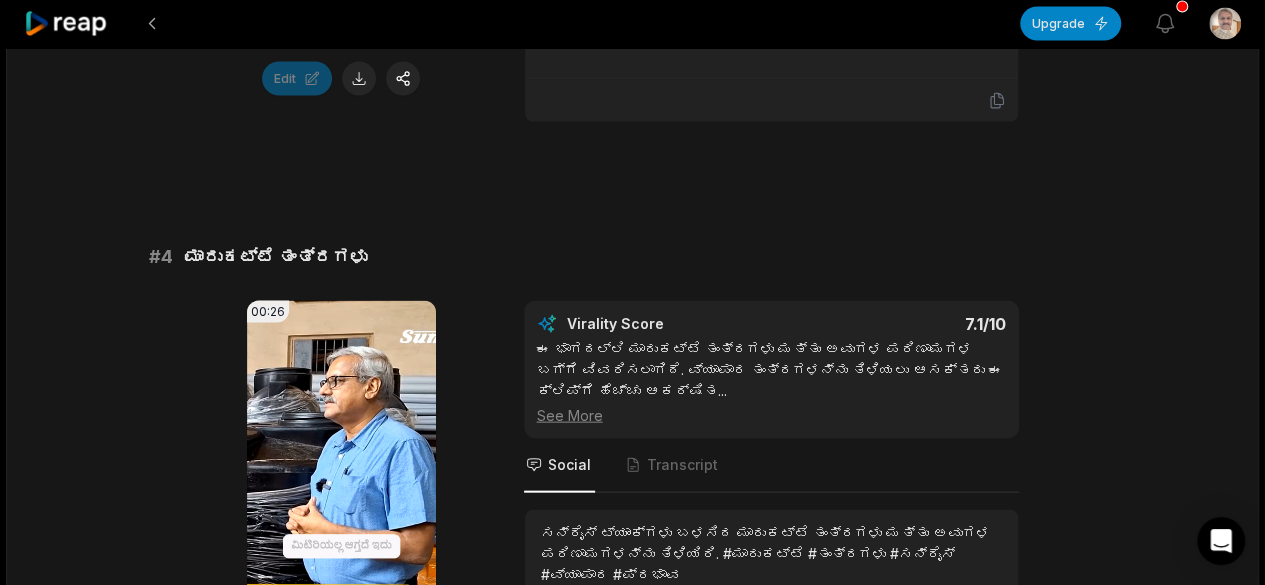 scroll, scrollTop: 1963, scrollLeft: 0, axis: vertical 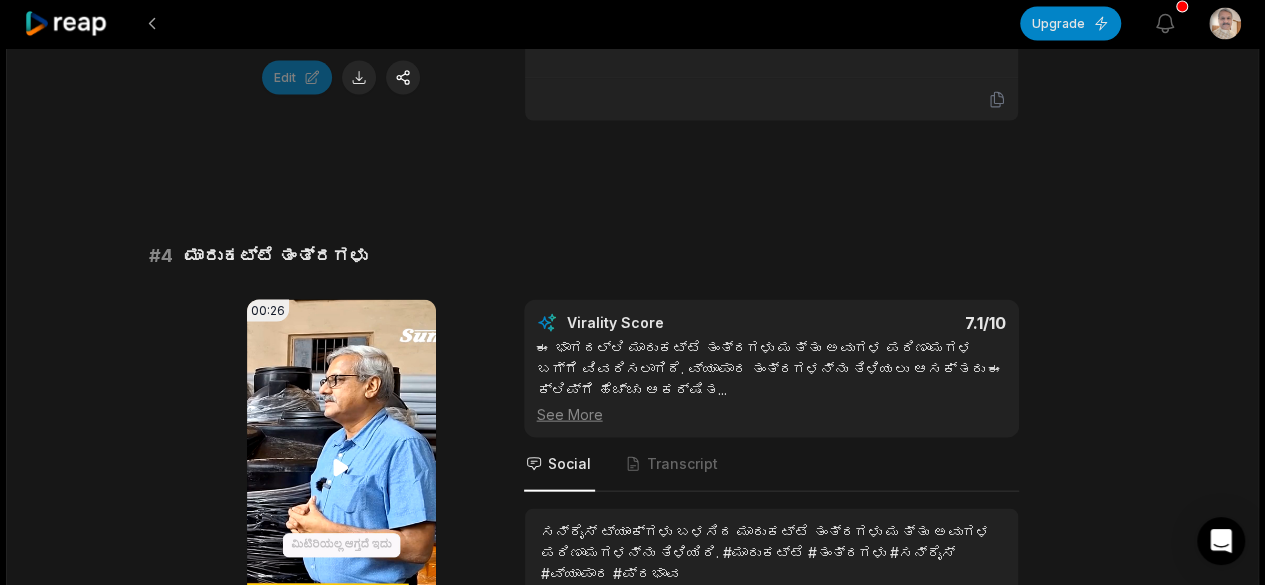 click 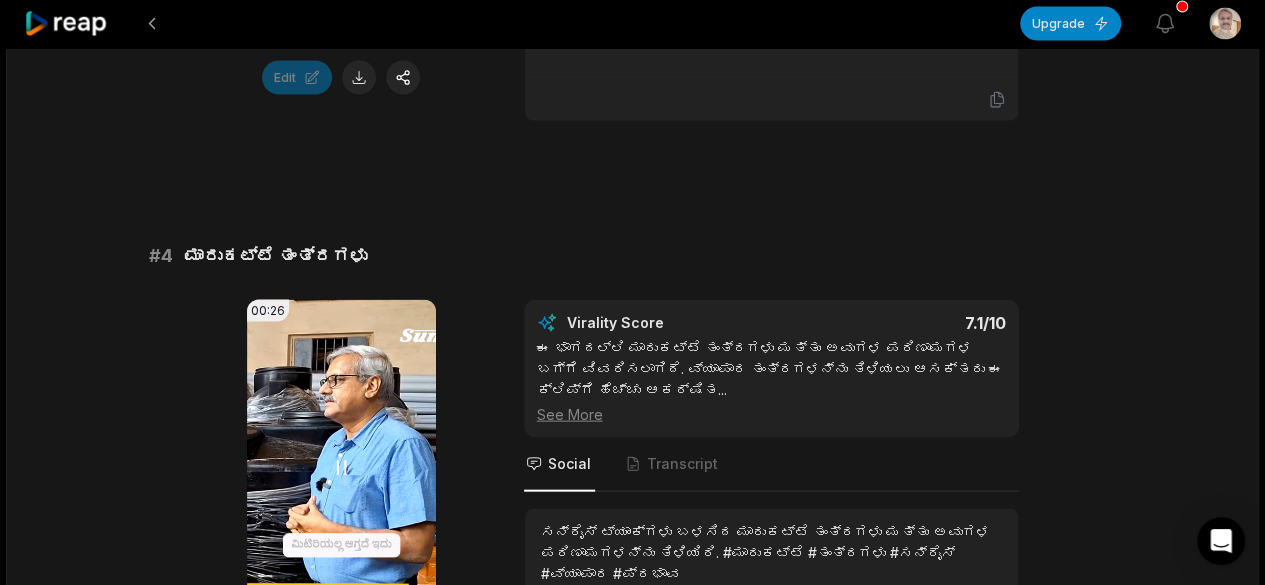 click 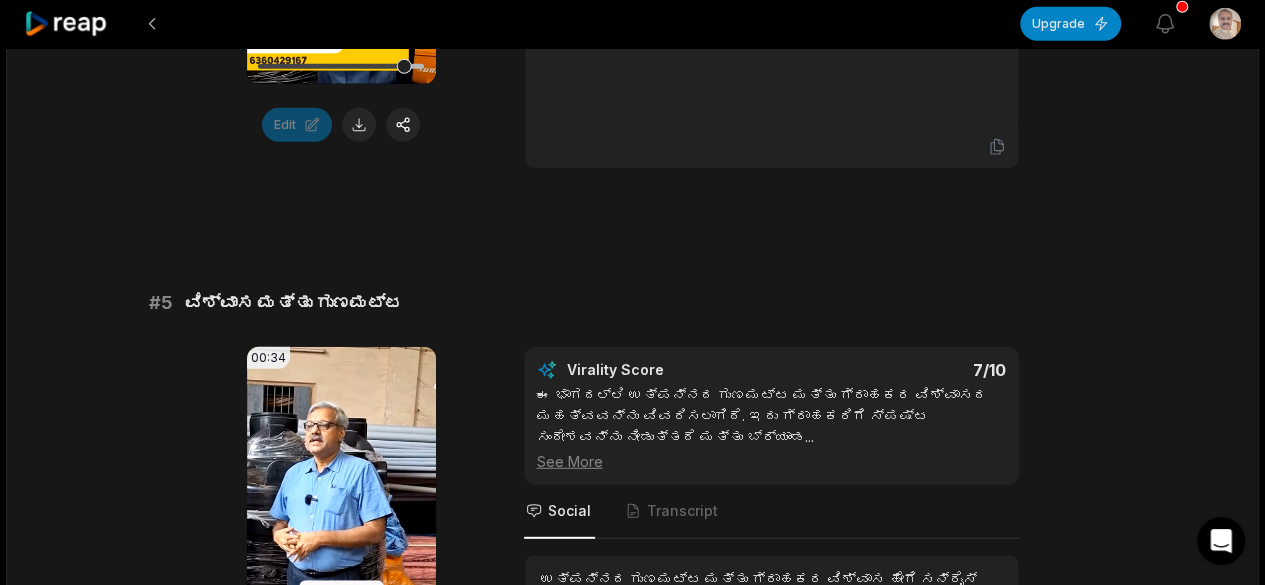 scroll, scrollTop: 2517, scrollLeft: 0, axis: vertical 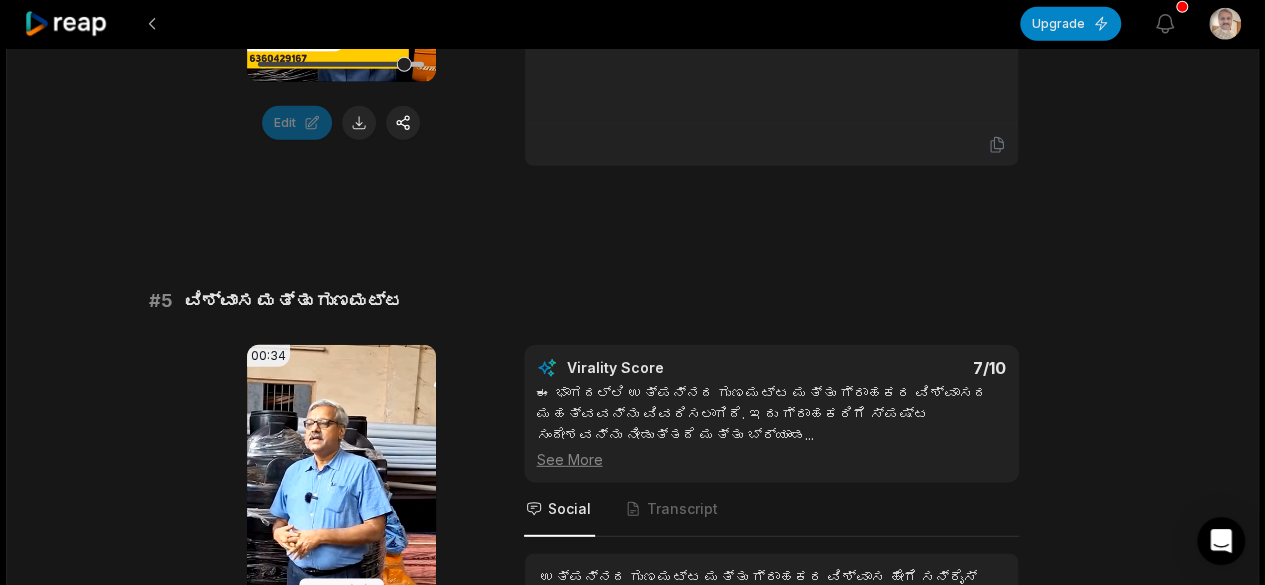 click on "Your browser does not support mp4 format." at bounding box center (341, 513) 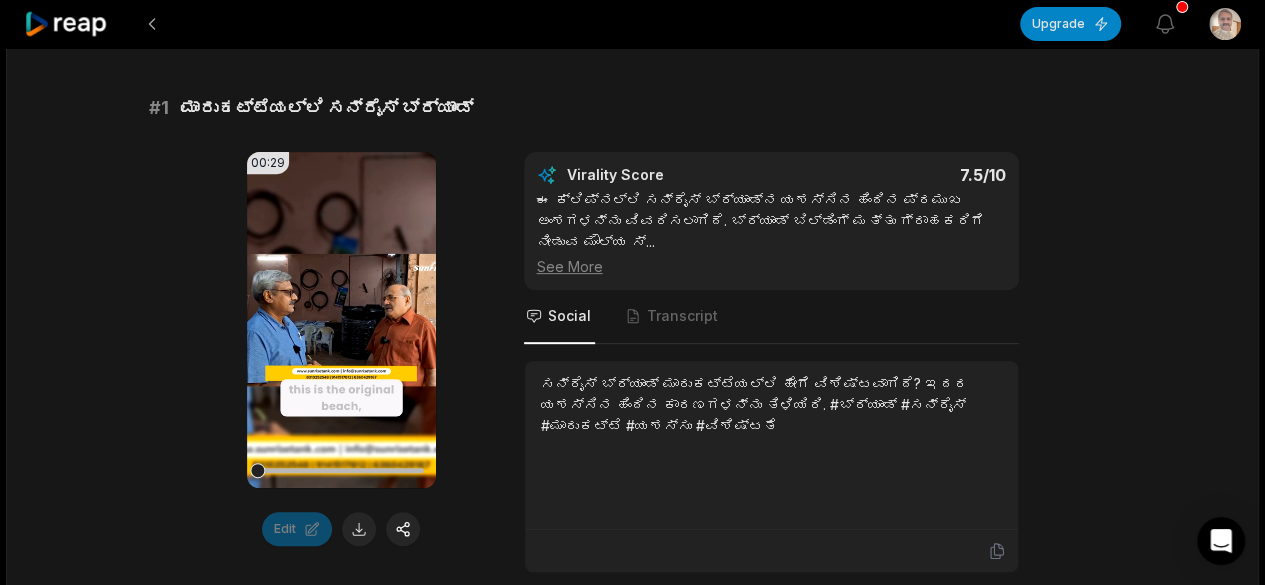 scroll, scrollTop: 0, scrollLeft: 0, axis: both 